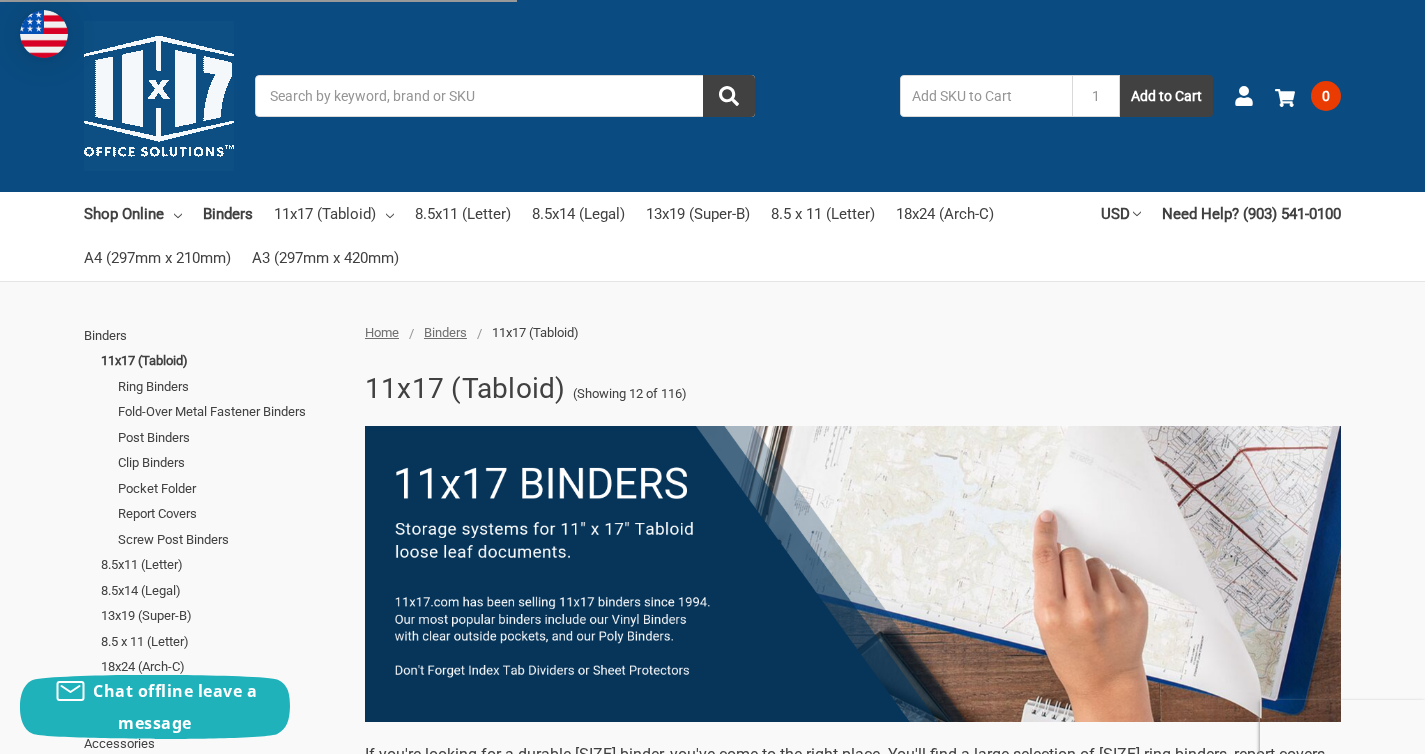 scroll, scrollTop: 0, scrollLeft: 0, axis: both 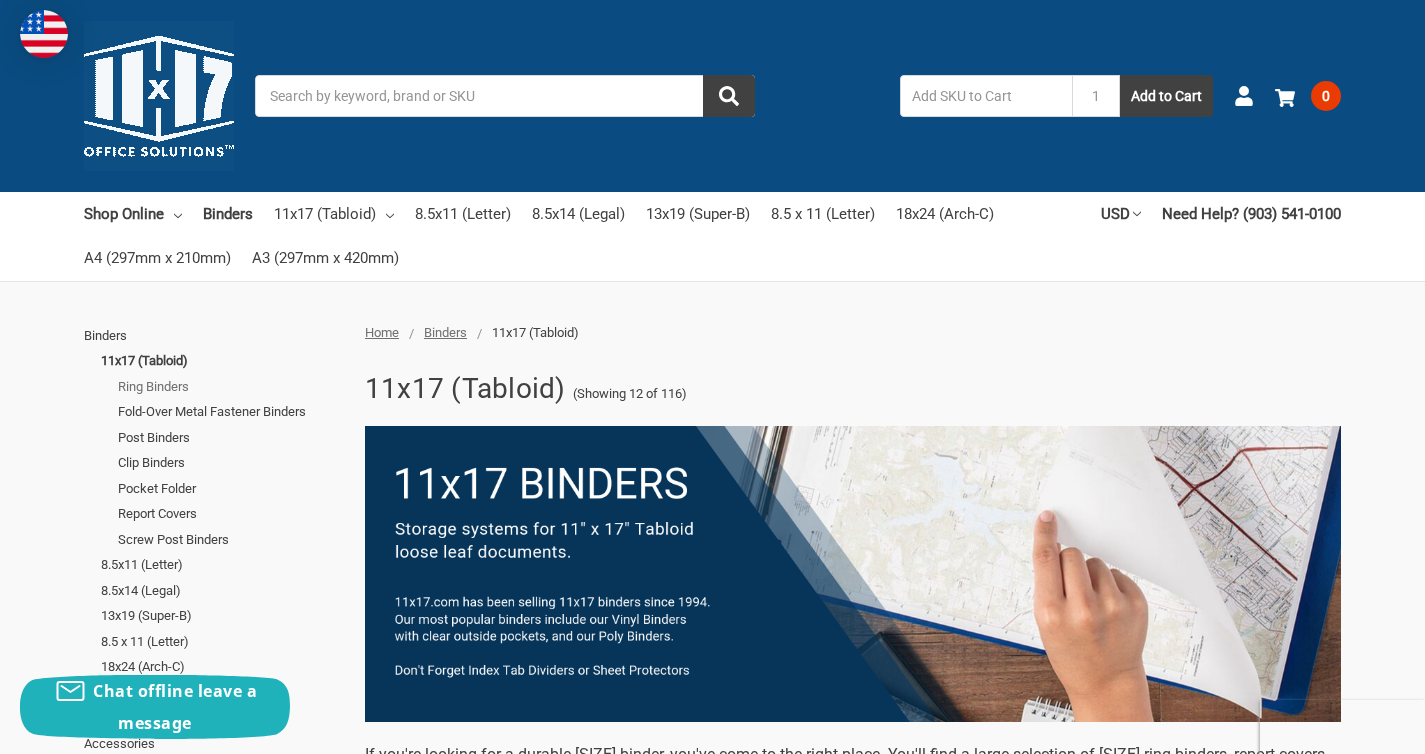 click on "Ring Binders" at bounding box center (230, 387) 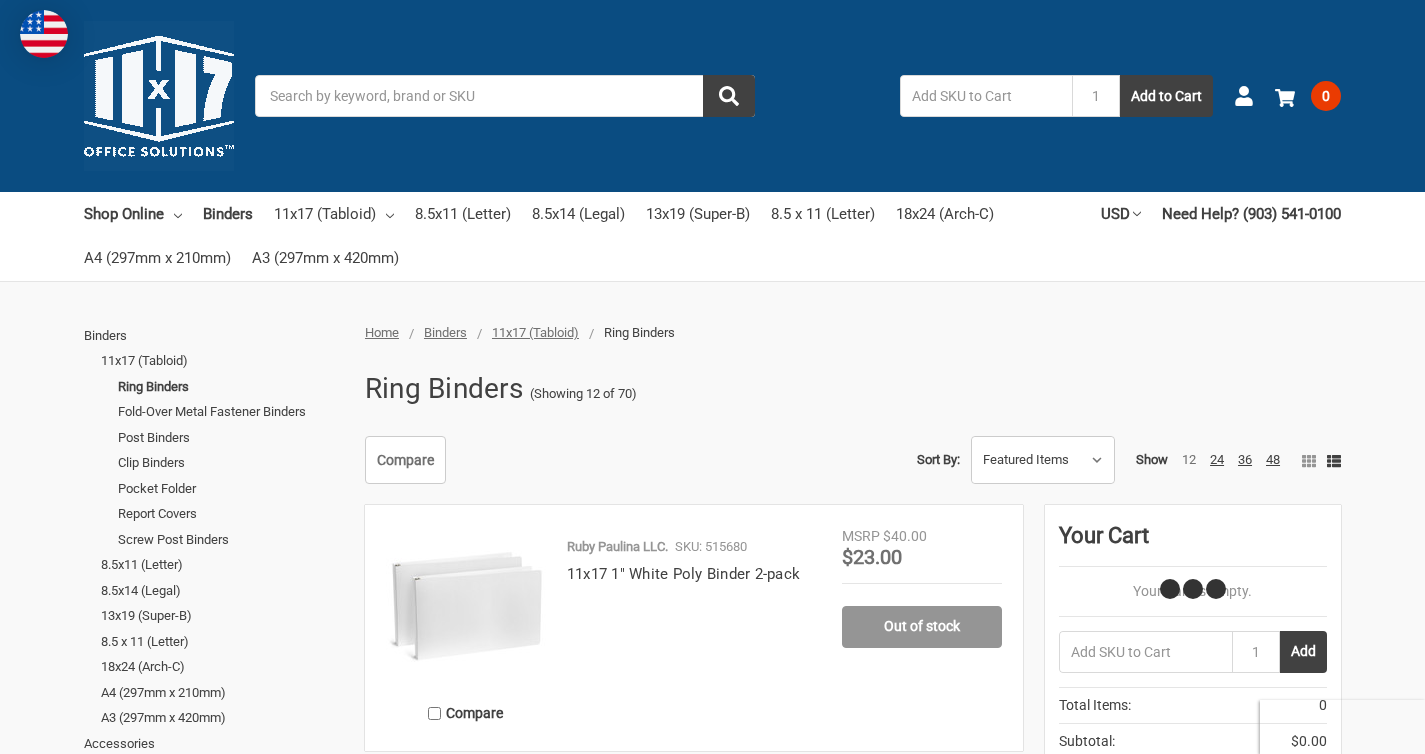 scroll, scrollTop: 217, scrollLeft: 0, axis: vertical 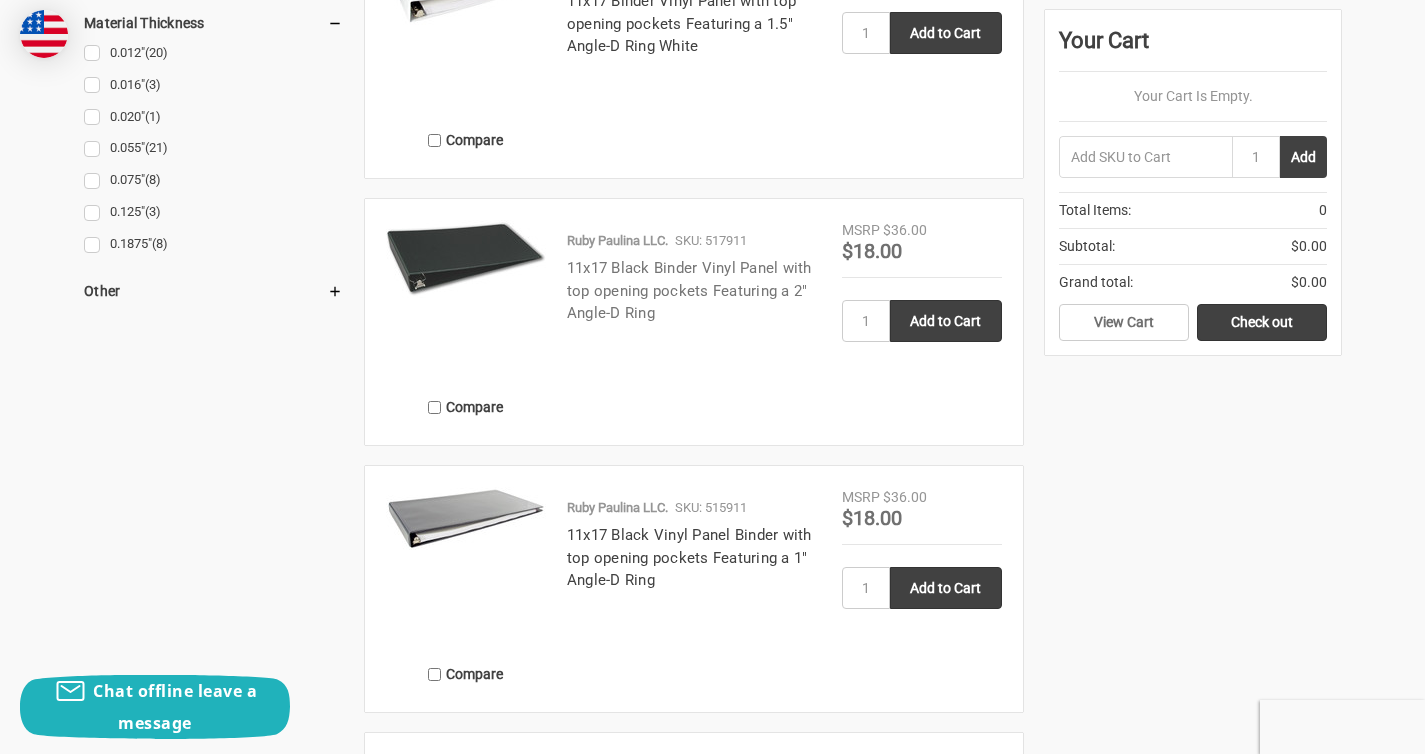 click on "11x17 Black Binder Vinyl Panel with top opening pockets Featuring a 2" Angle-D Ring" at bounding box center (689, 290) 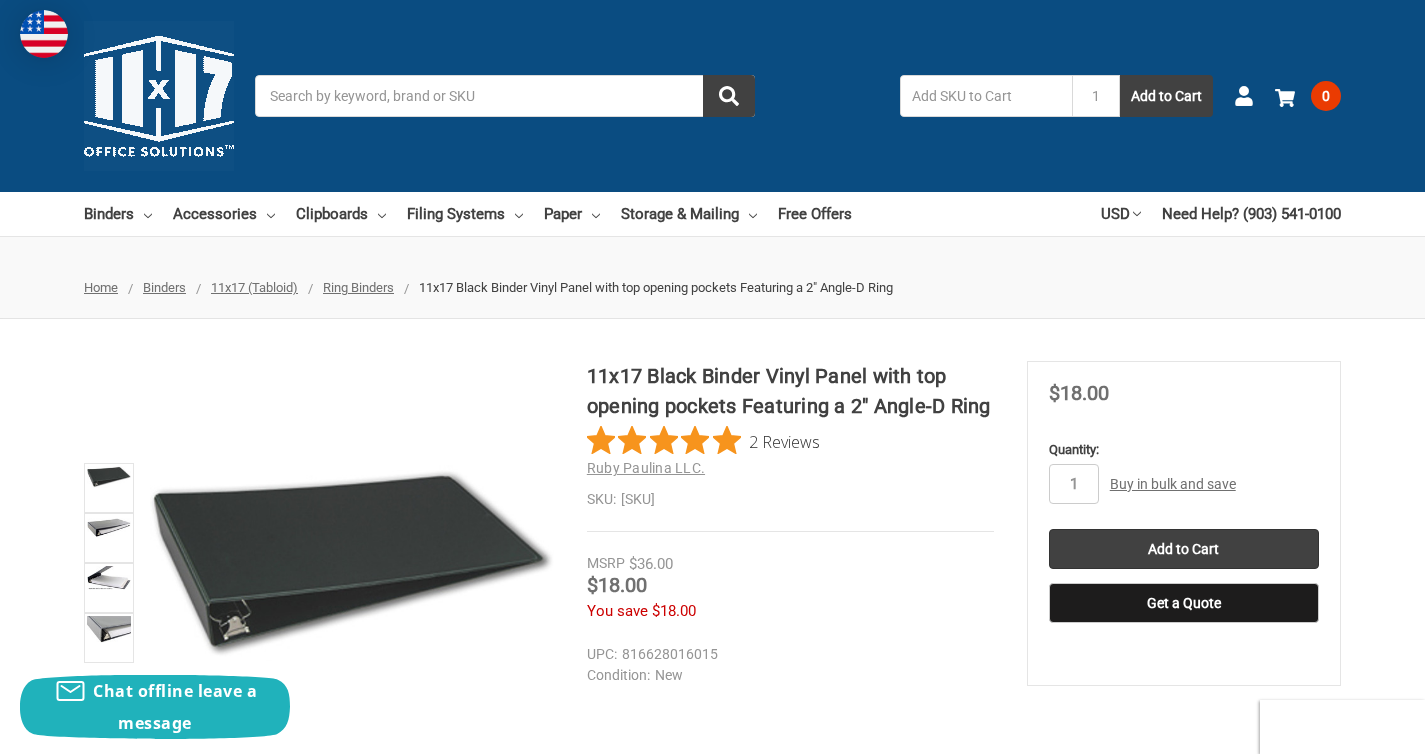 scroll, scrollTop: 0, scrollLeft: 0, axis: both 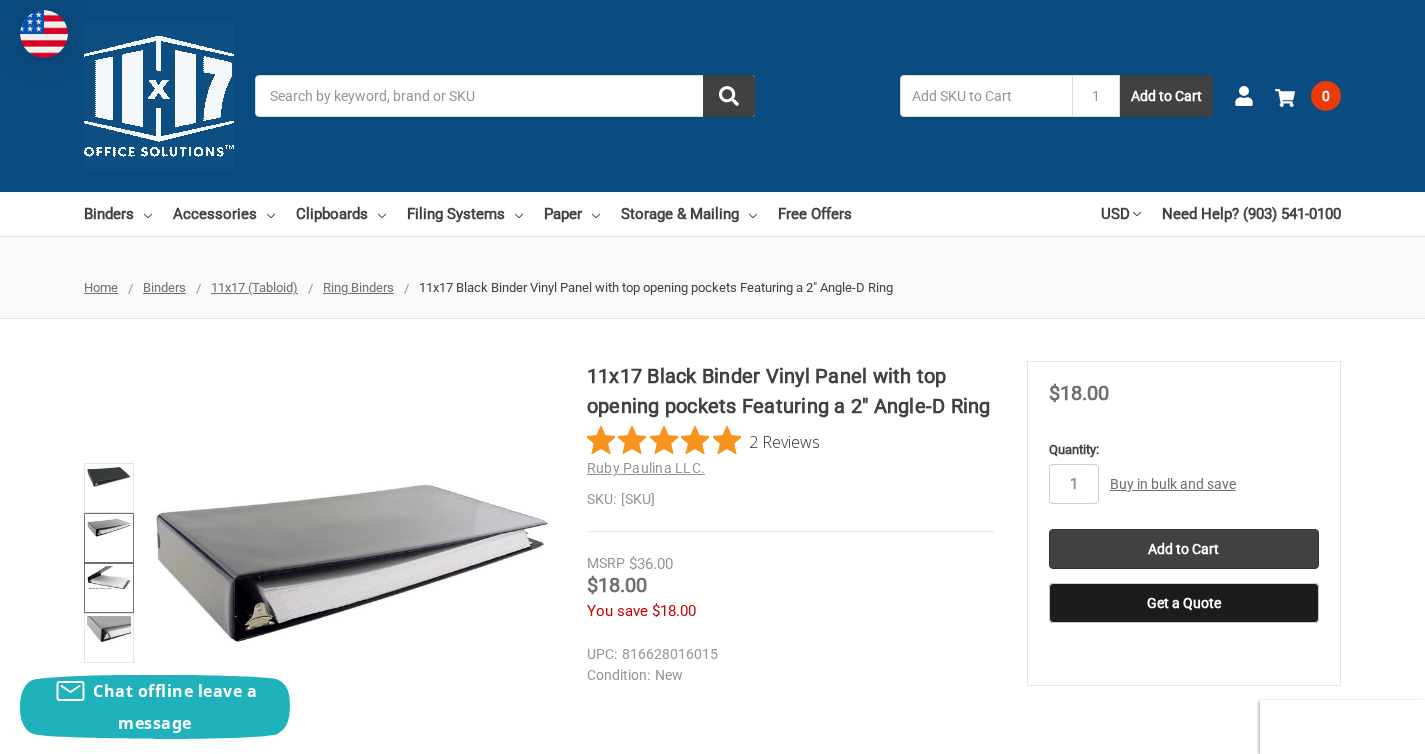 click at bounding box center [109, 578] 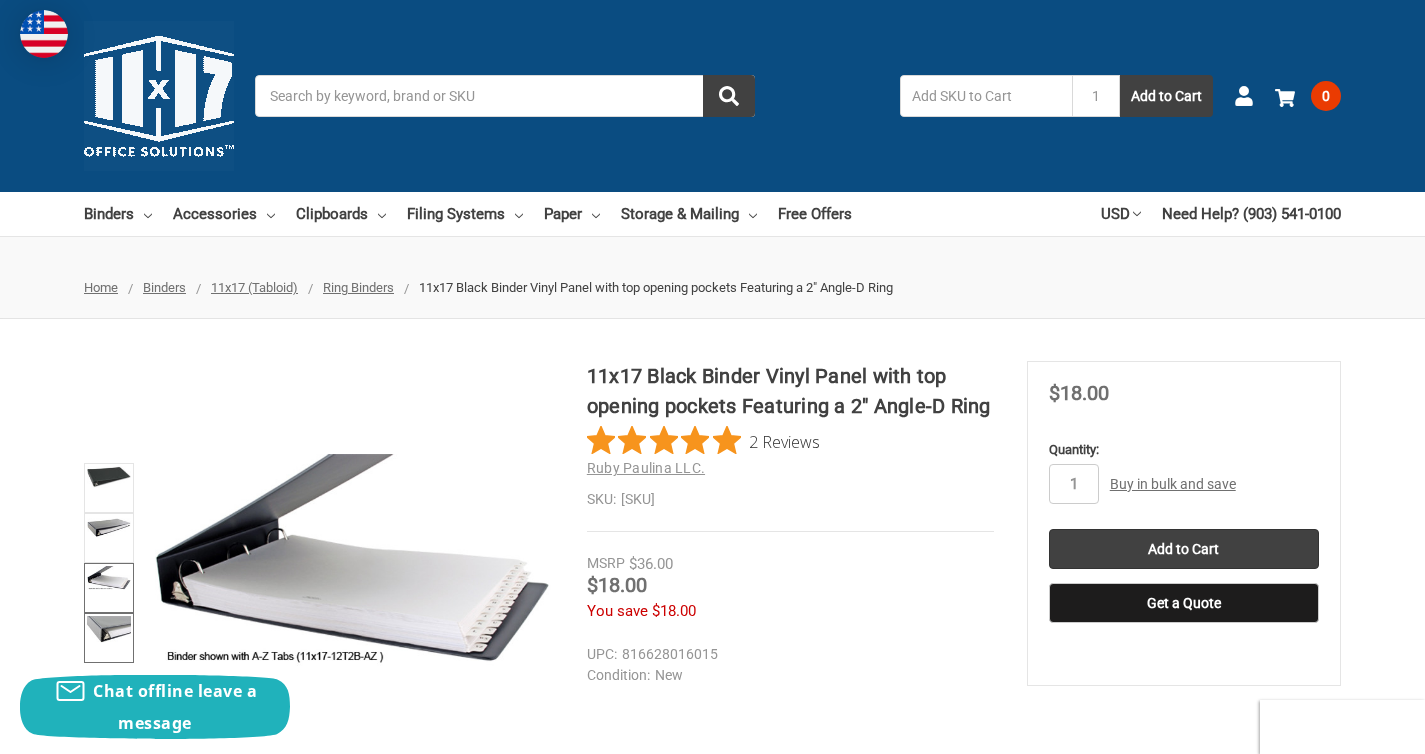 click at bounding box center [109, 630] 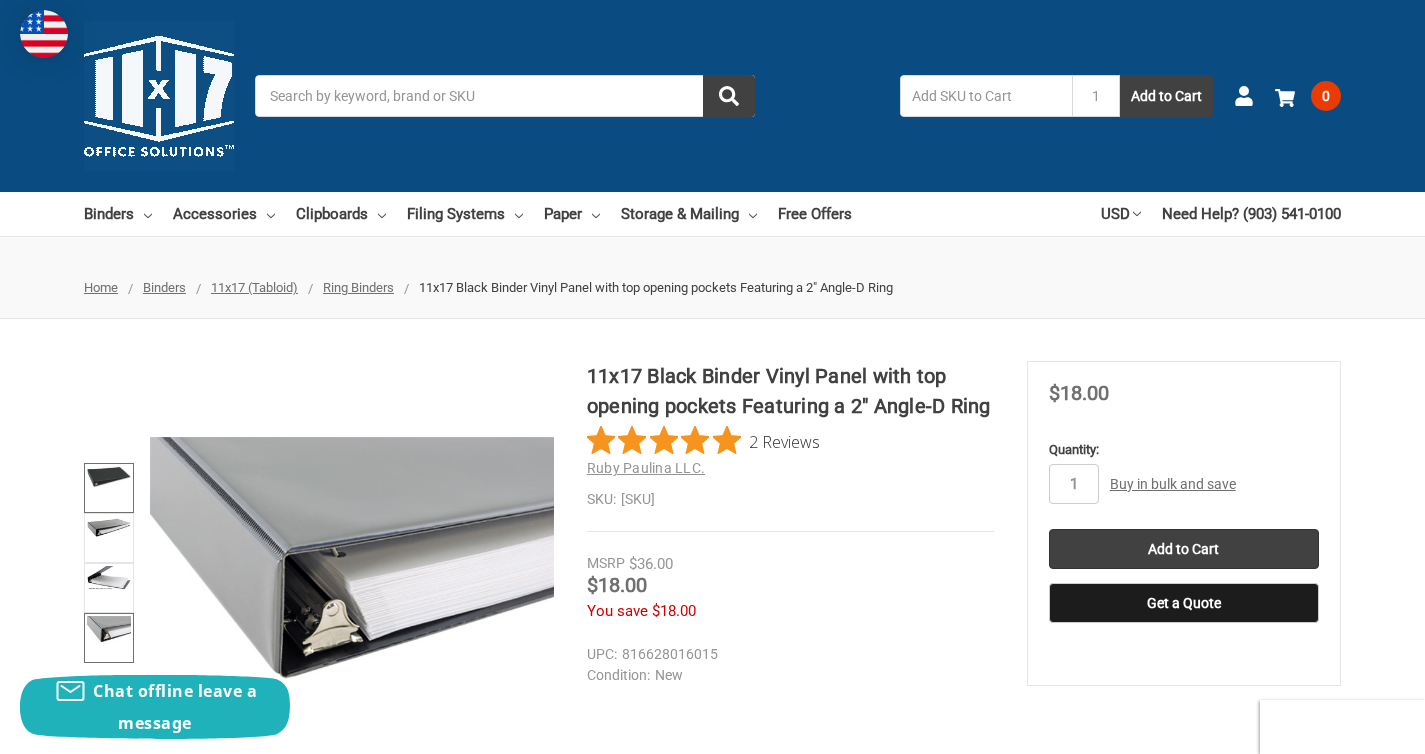 click at bounding box center (109, 476) 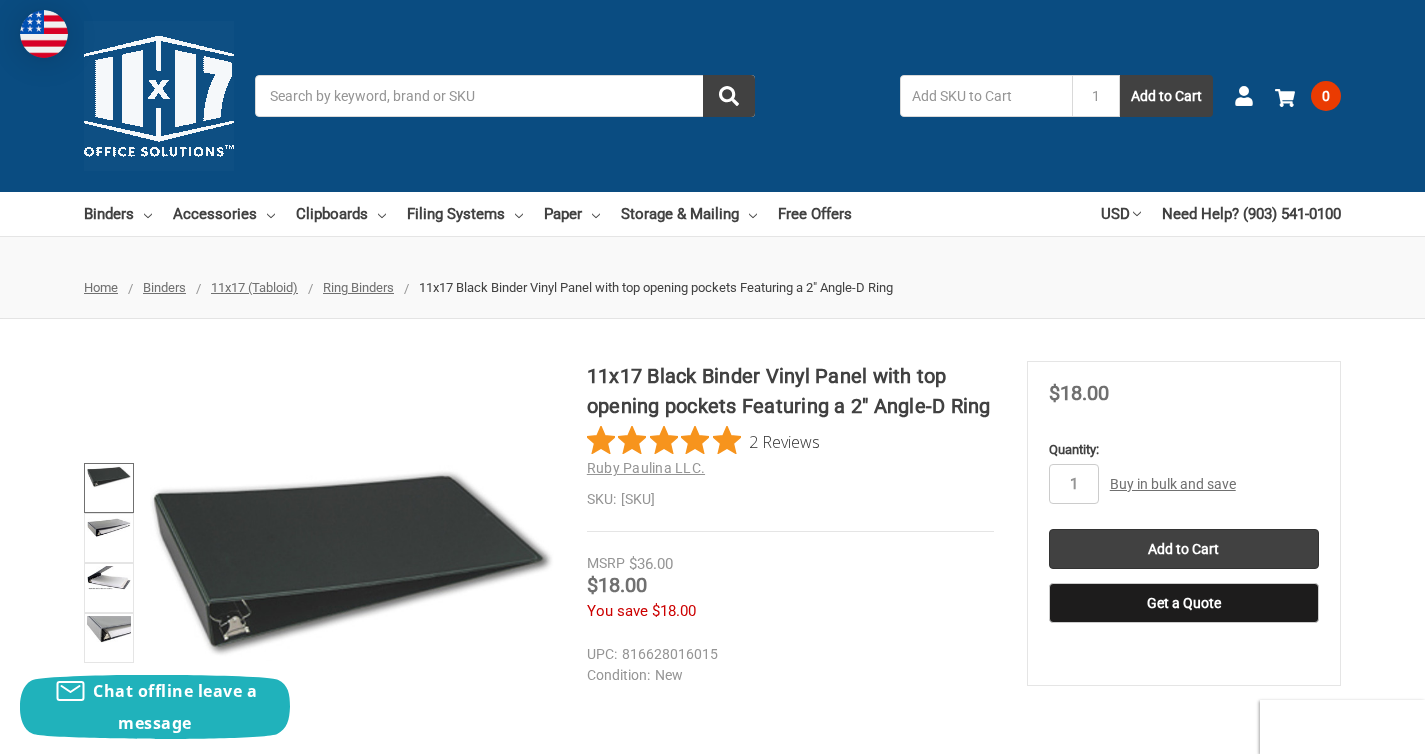 drag, startPoint x: 762, startPoint y: 370, endPoint x: 772, endPoint y: 434, distance: 64.77654 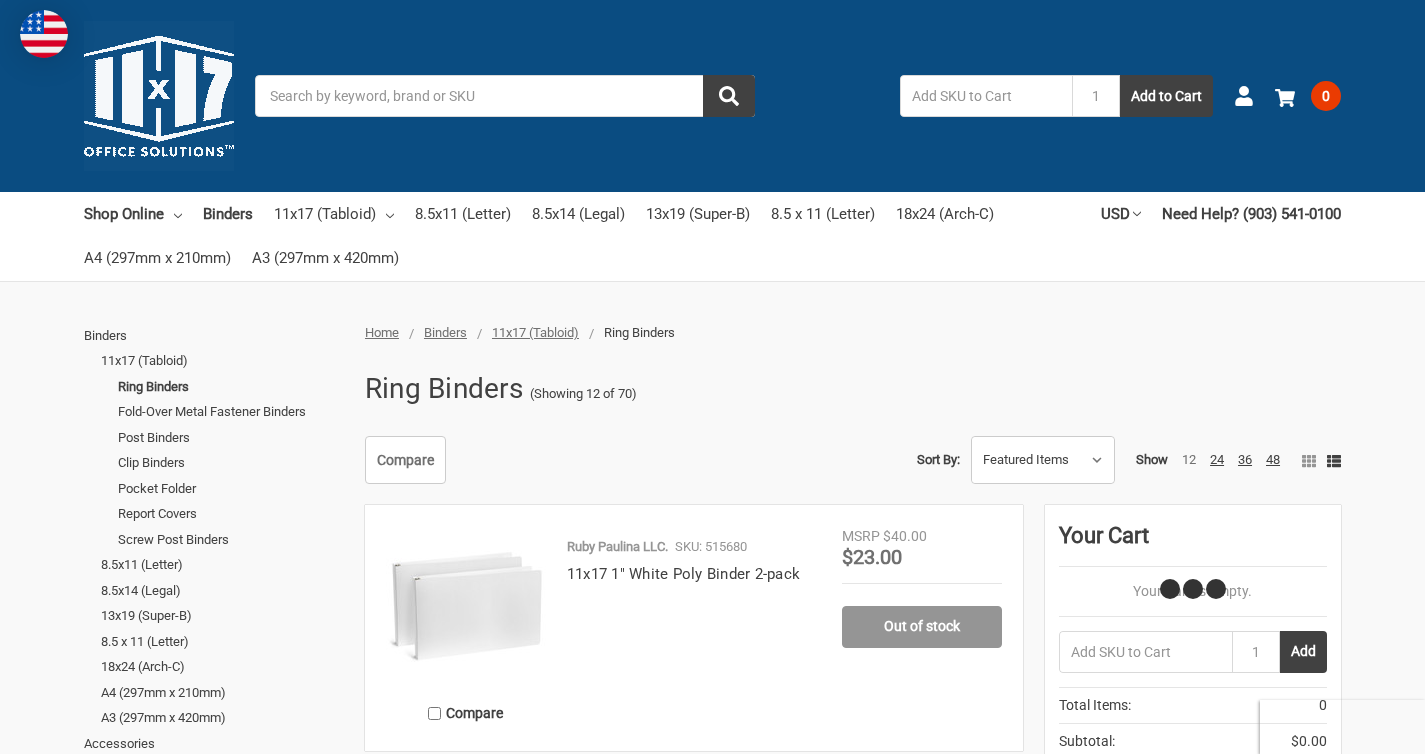 scroll, scrollTop: 0, scrollLeft: 0, axis: both 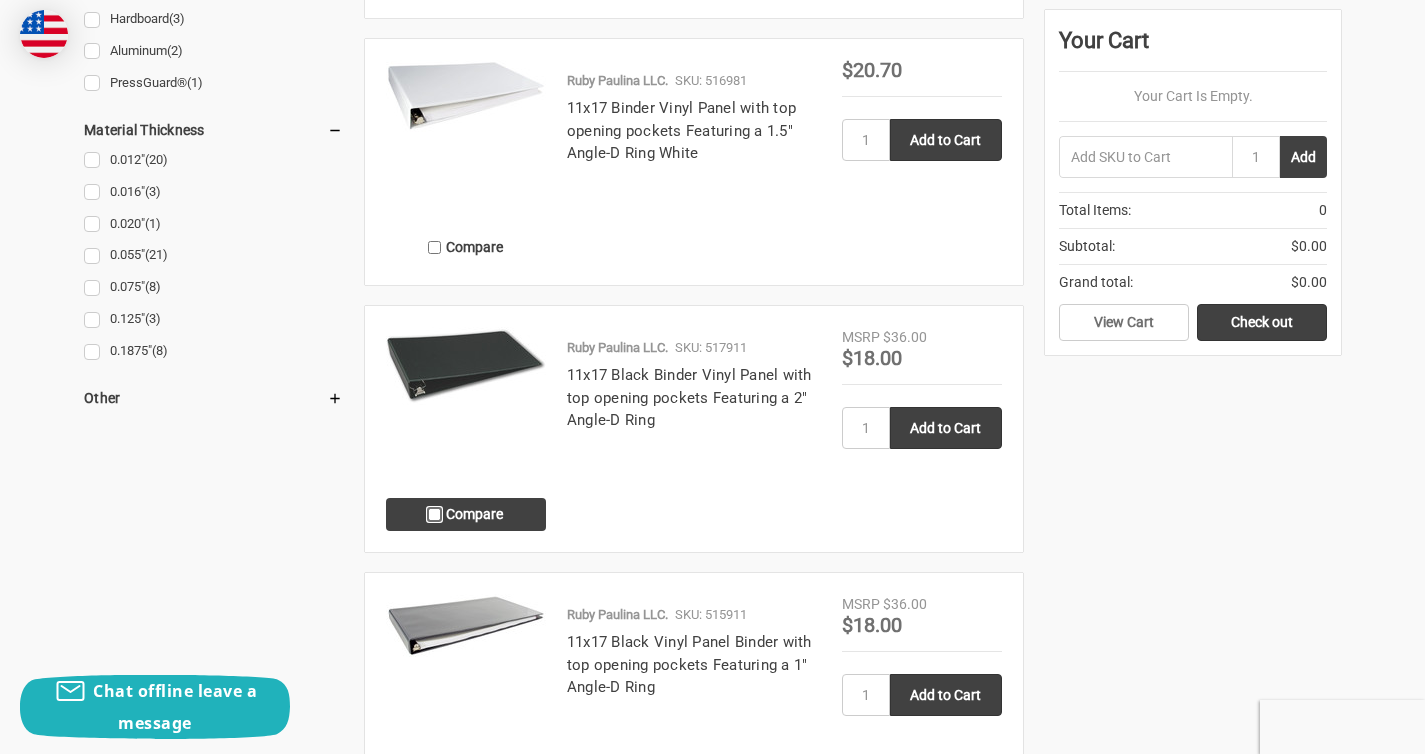 click on "Compare" at bounding box center (434, 514) 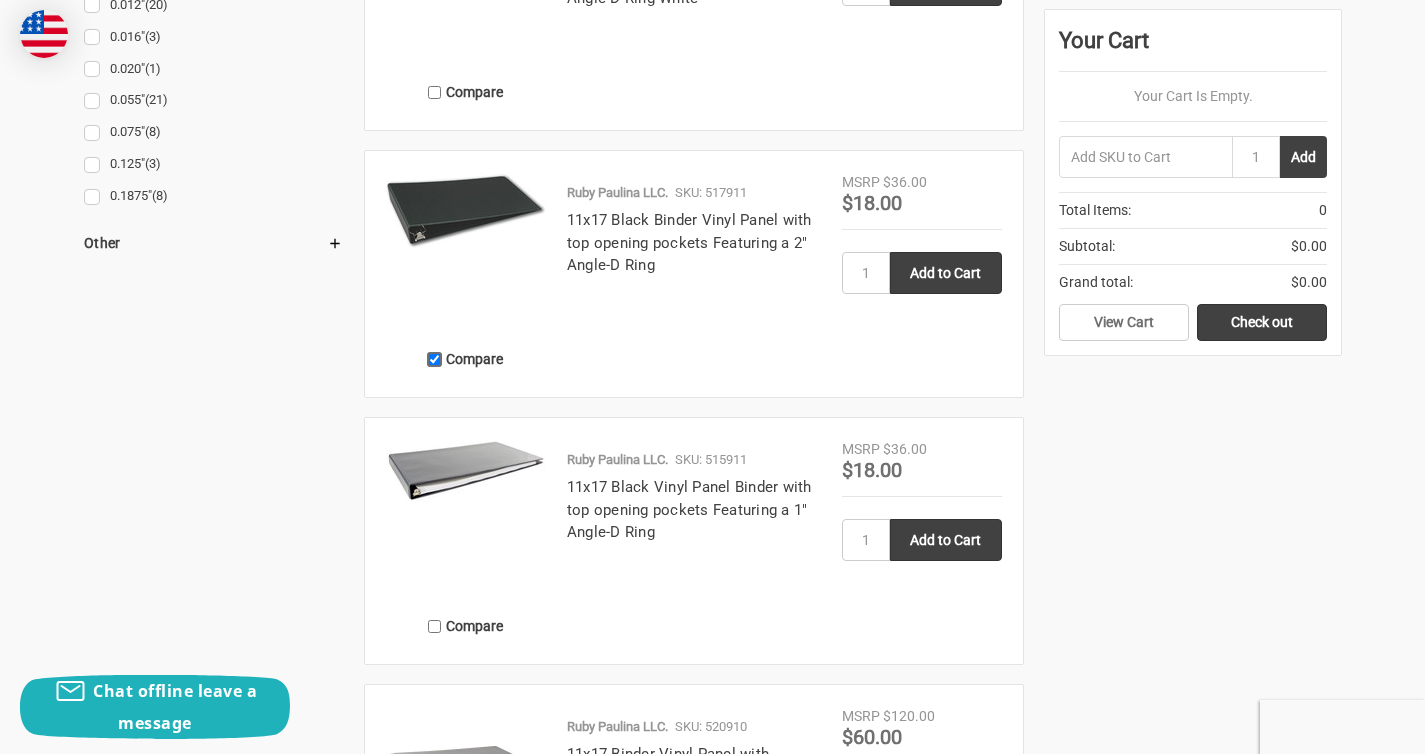 scroll, scrollTop: 2499, scrollLeft: 0, axis: vertical 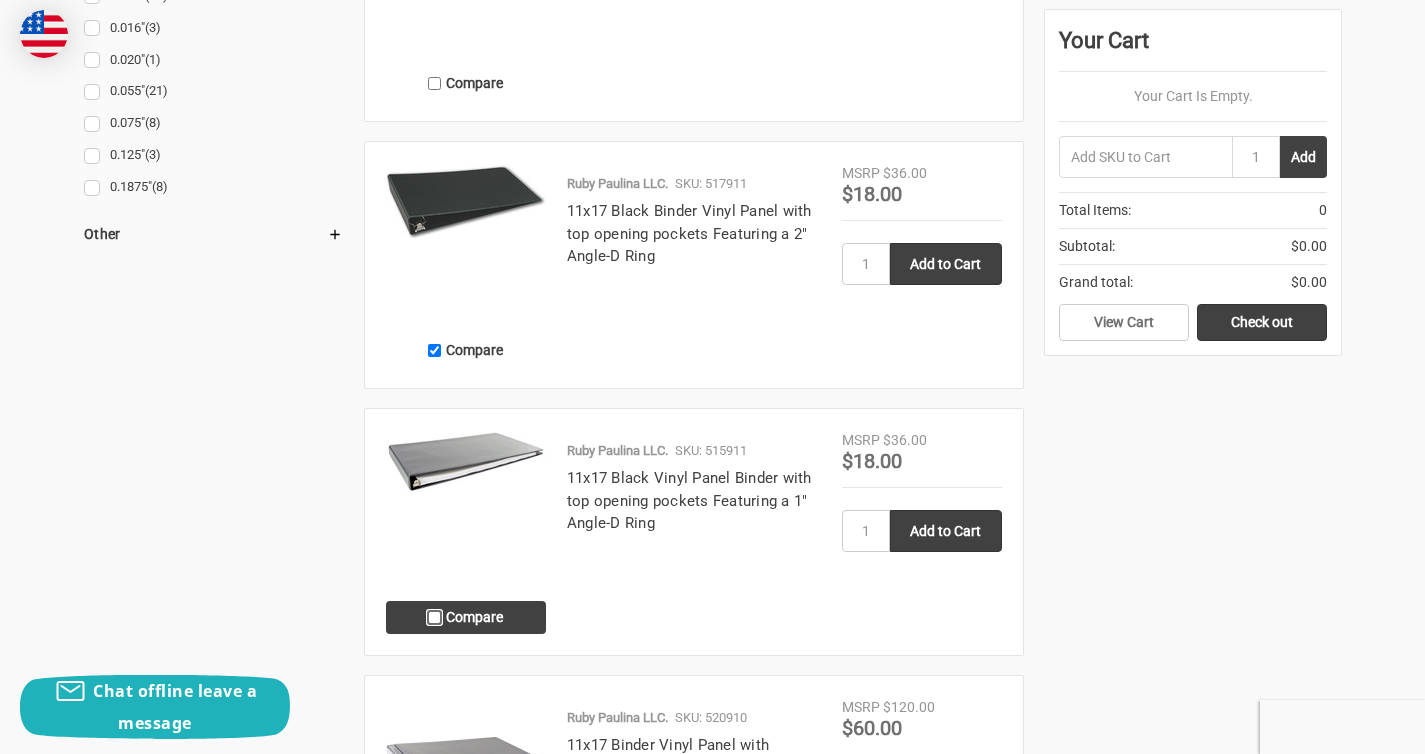 click on "Compare" at bounding box center [434, 617] 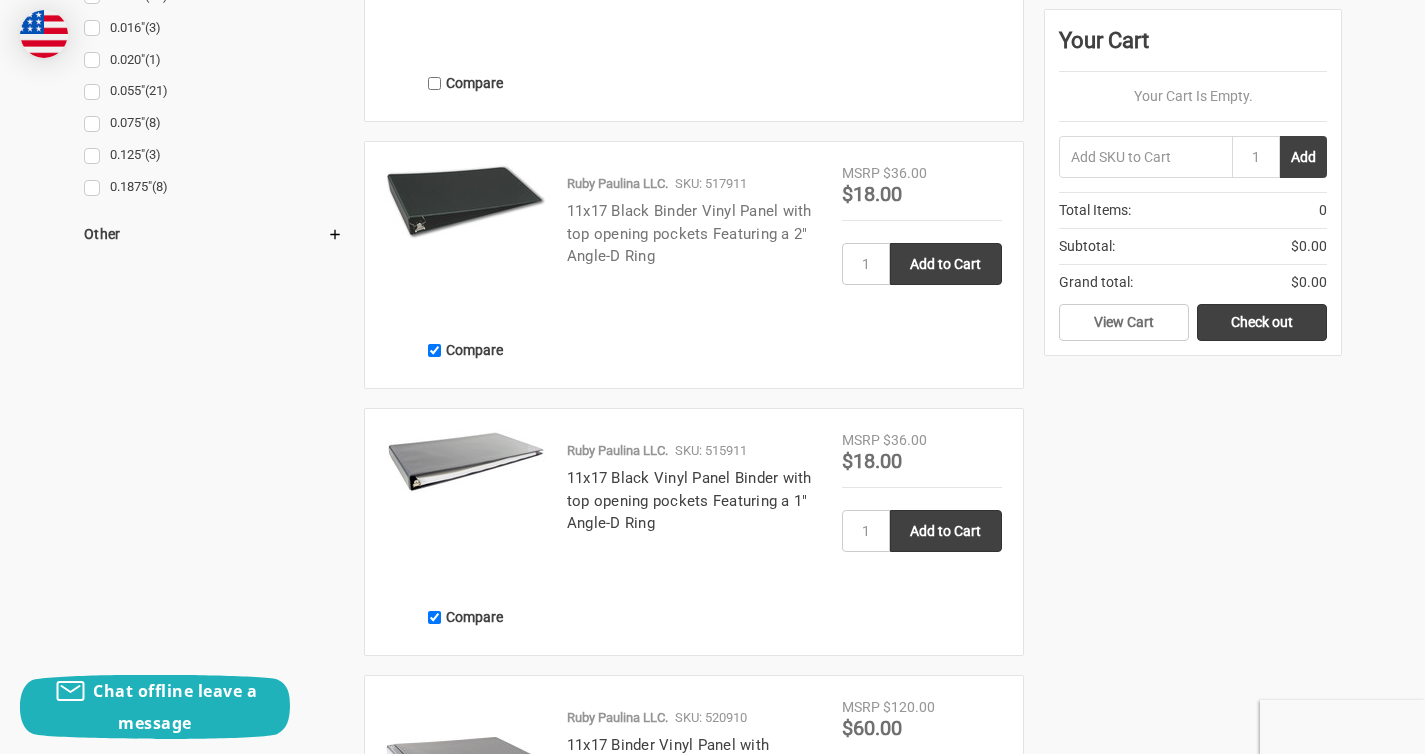 click on "11x17 Black Binder Vinyl Panel with top opening pockets Featuring a 2" Angle-D Ring" at bounding box center [689, 233] 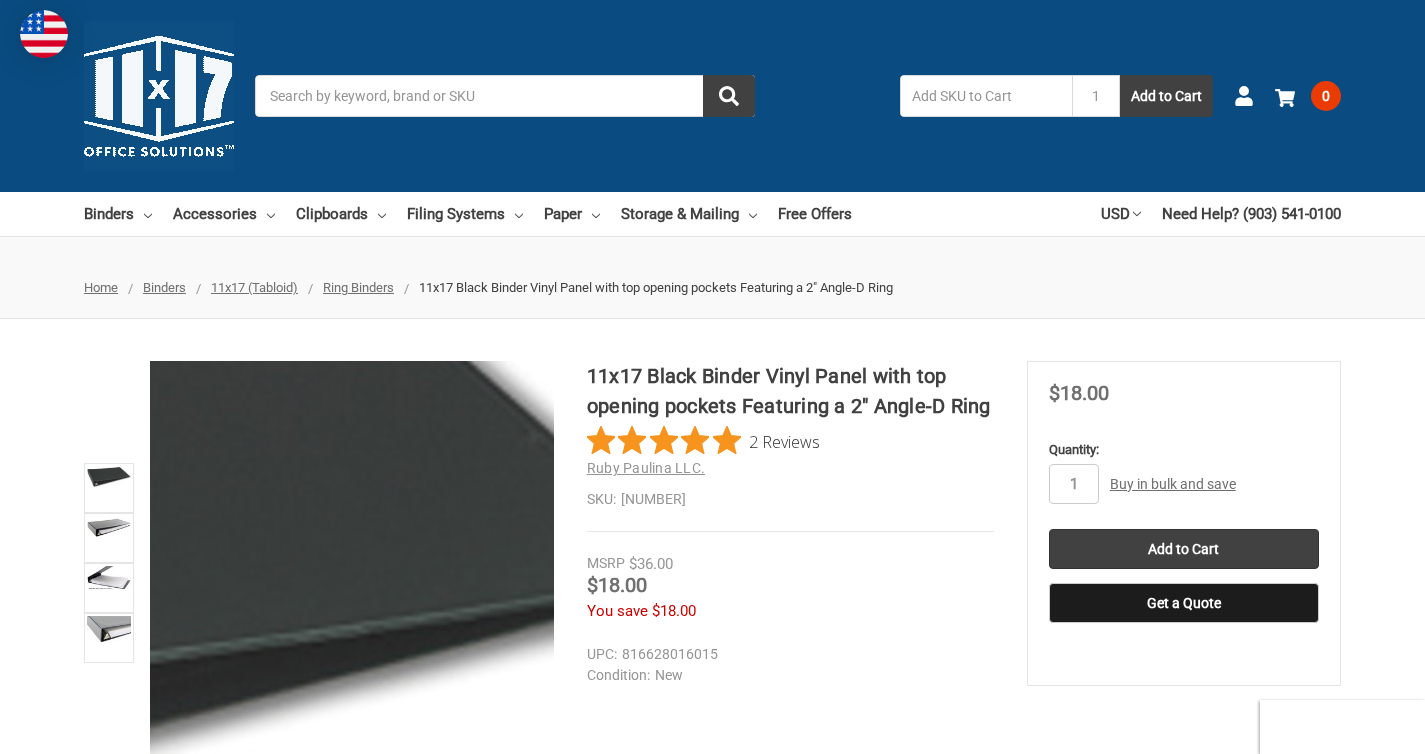 scroll, scrollTop: 0, scrollLeft: 0, axis: both 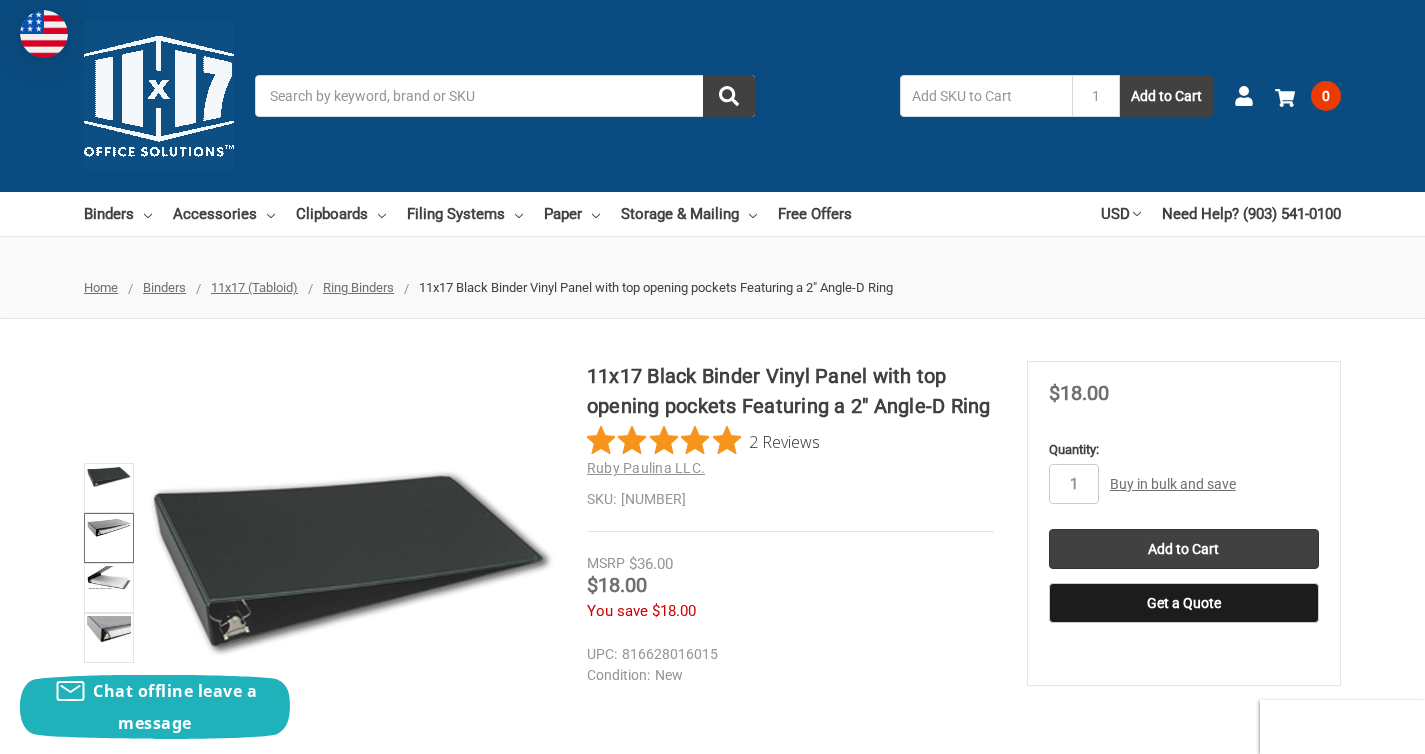 click at bounding box center (109, 538) 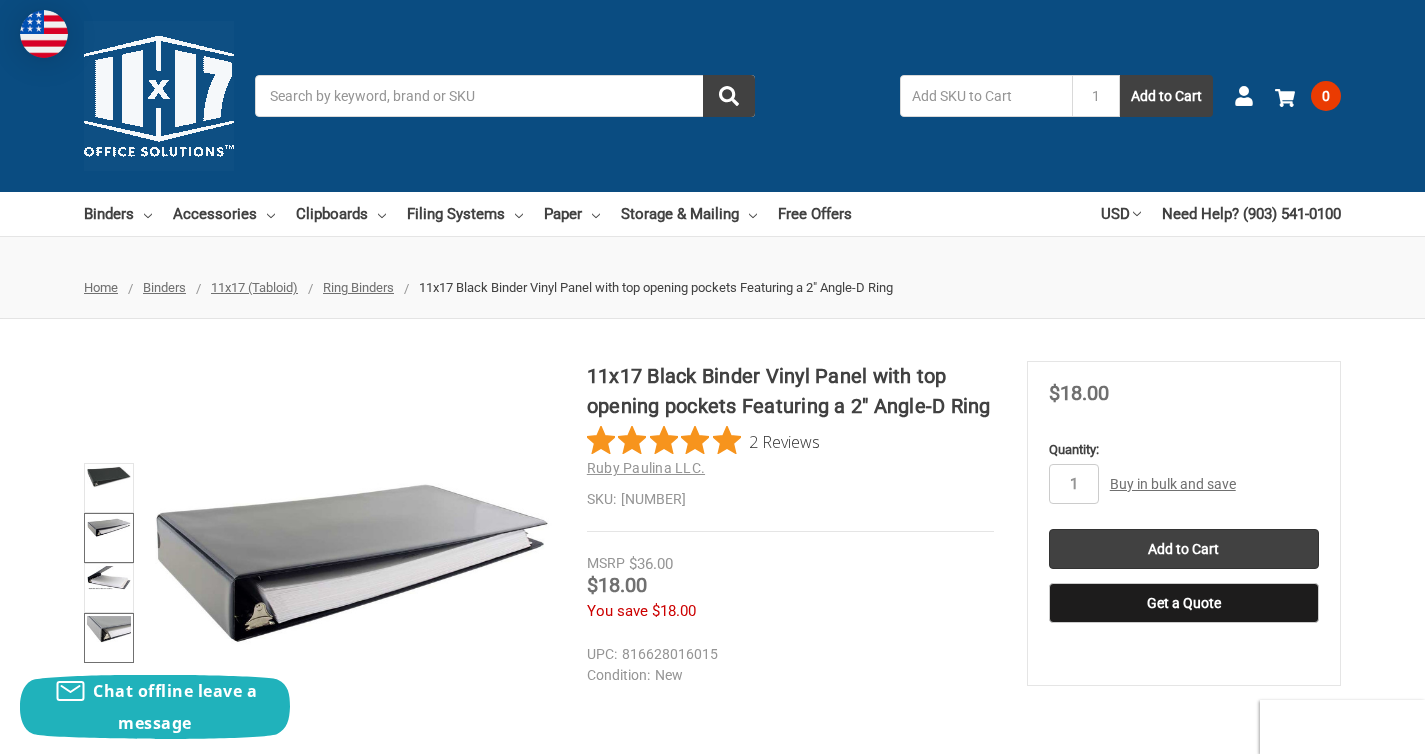 drag, startPoint x: 111, startPoint y: 579, endPoint x: 112, endPoint y: 648, distance: 69.00725 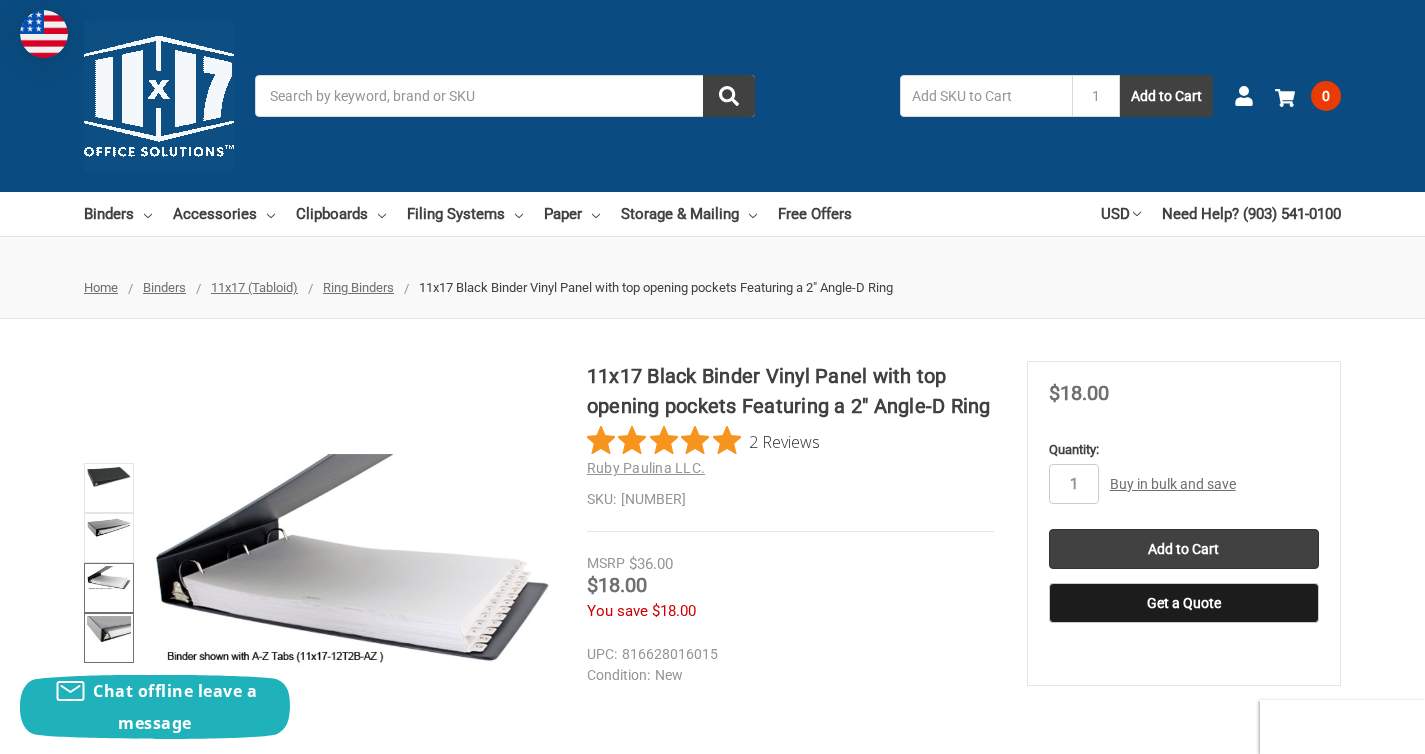 click at bounding box center [109, 630] 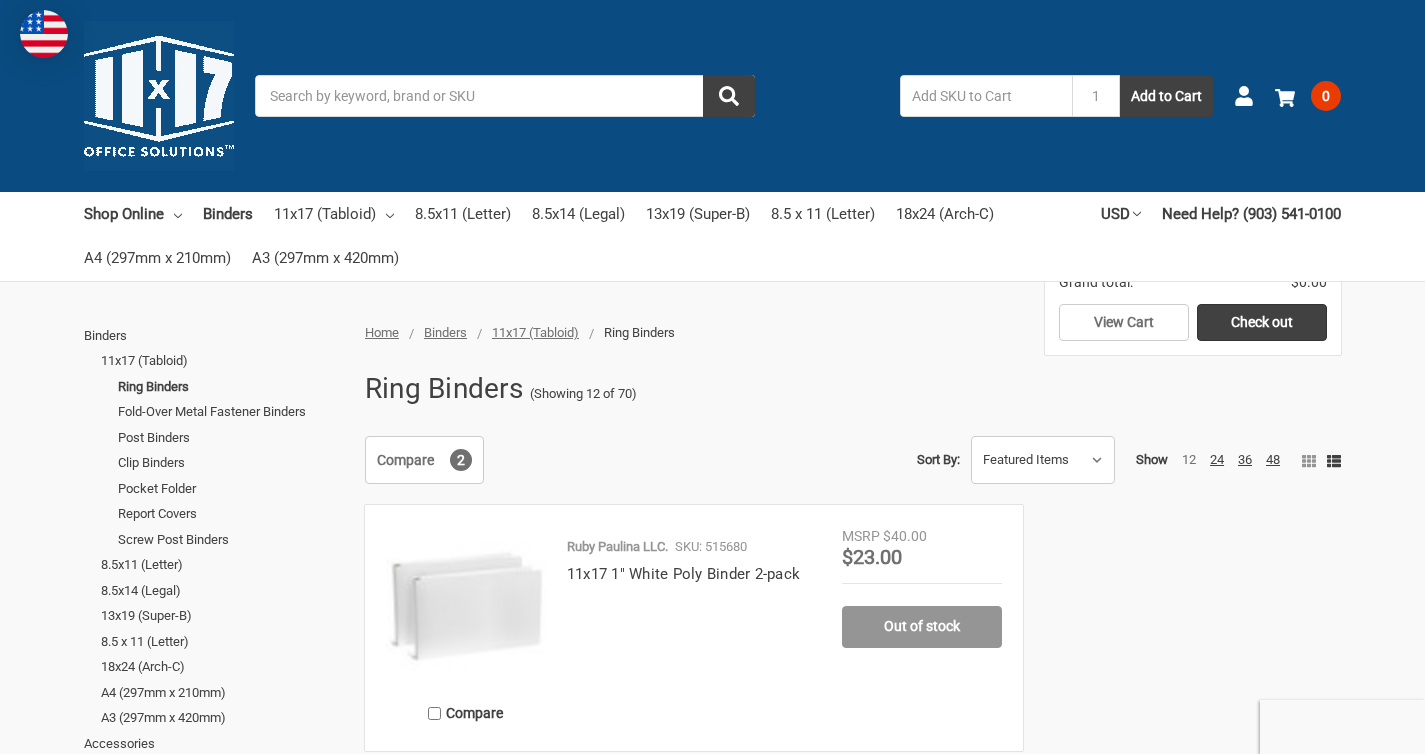 scroll, scrollTop: 2499, scrollLeft: 0, axis: vertical 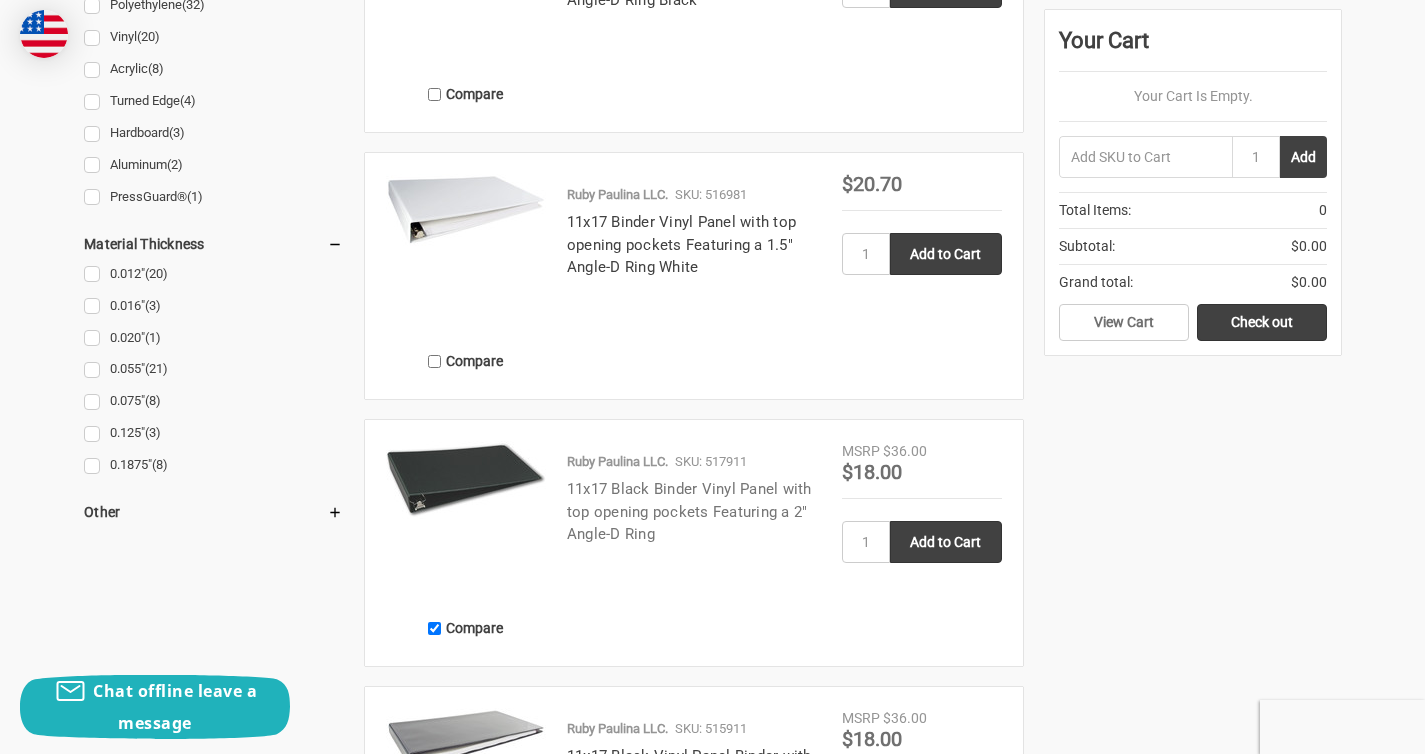 click on "11x17 Black Binder Vinyl Panel with top opening pockets Featuring a 2" Angle-D Ring" at bounding box center [689, 511] 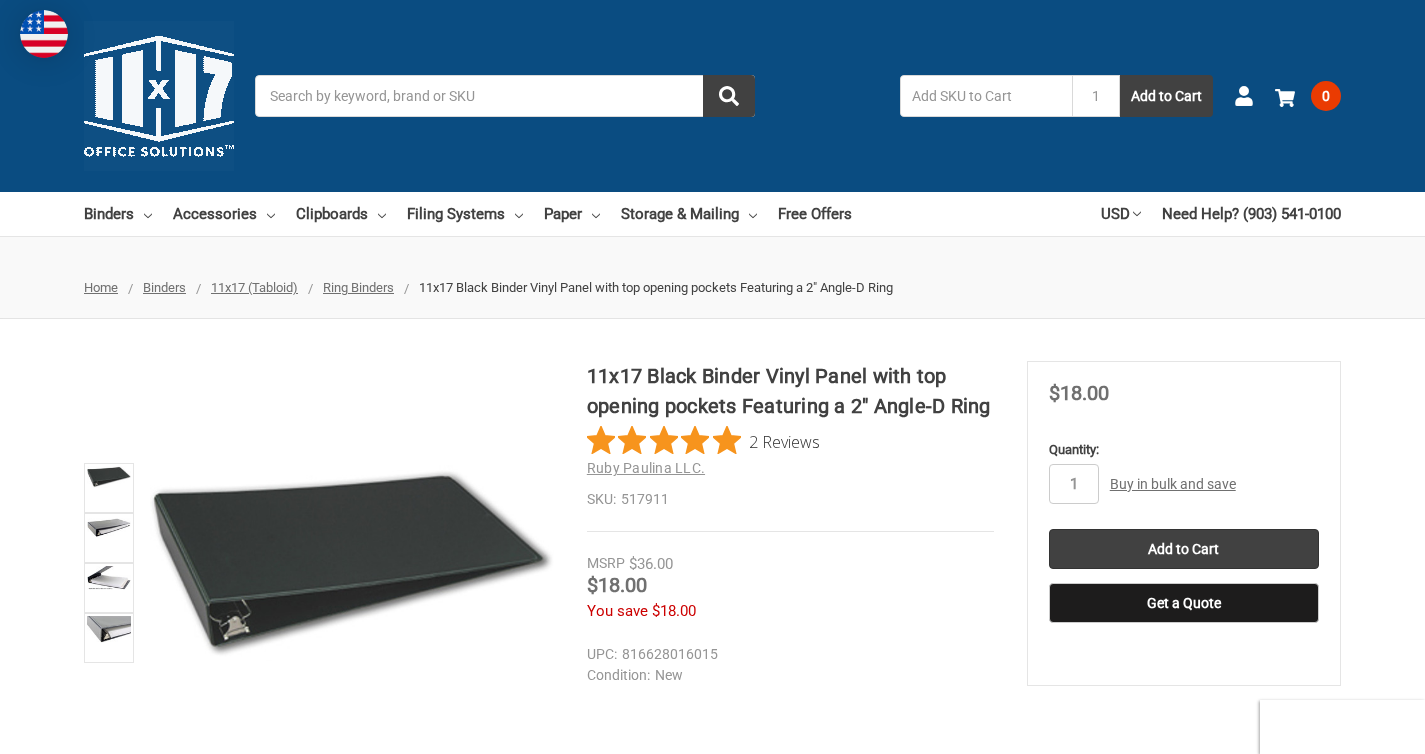scroll, scrollTop: 0, scrollLeft: 0, axis: both 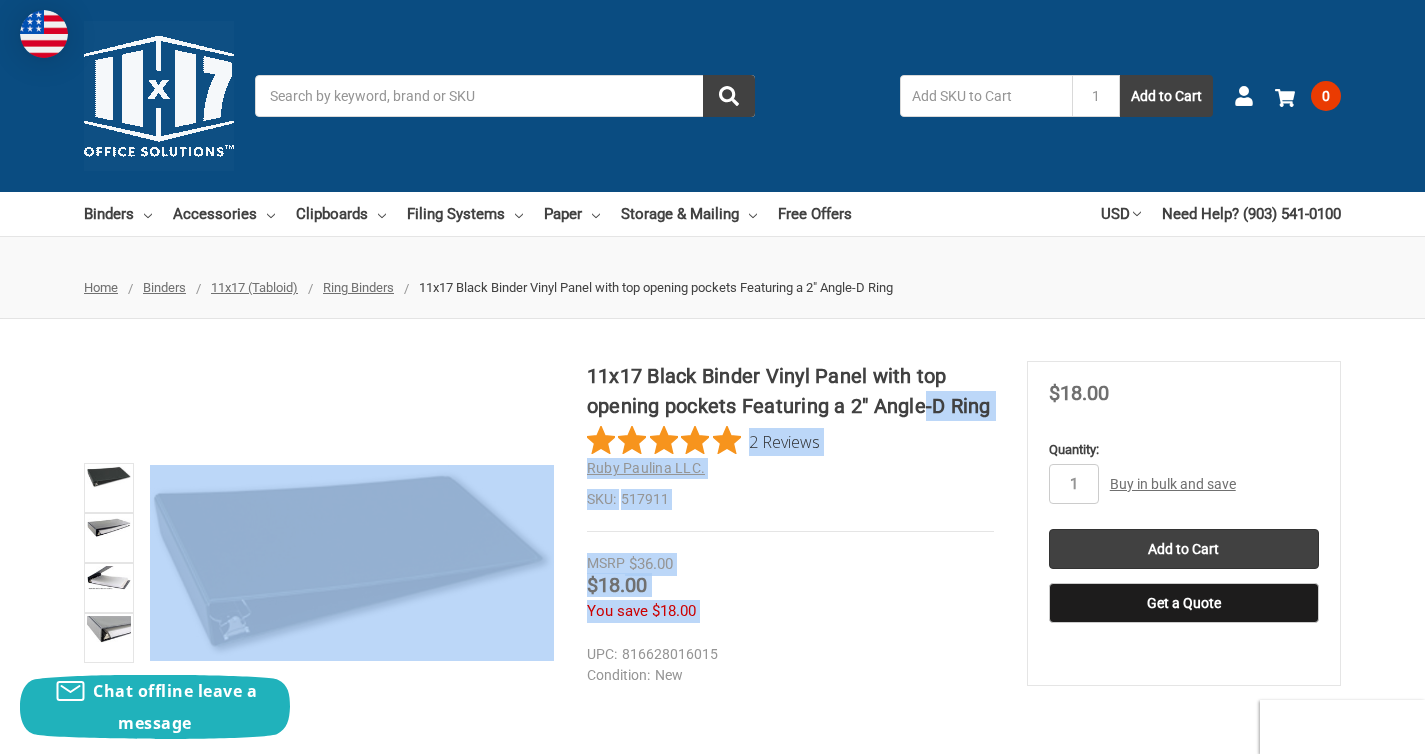 drag, startPoint x: 581, startPoint y: 371, endPoint x: 922, endPoint y: 383, distance: 341.2111 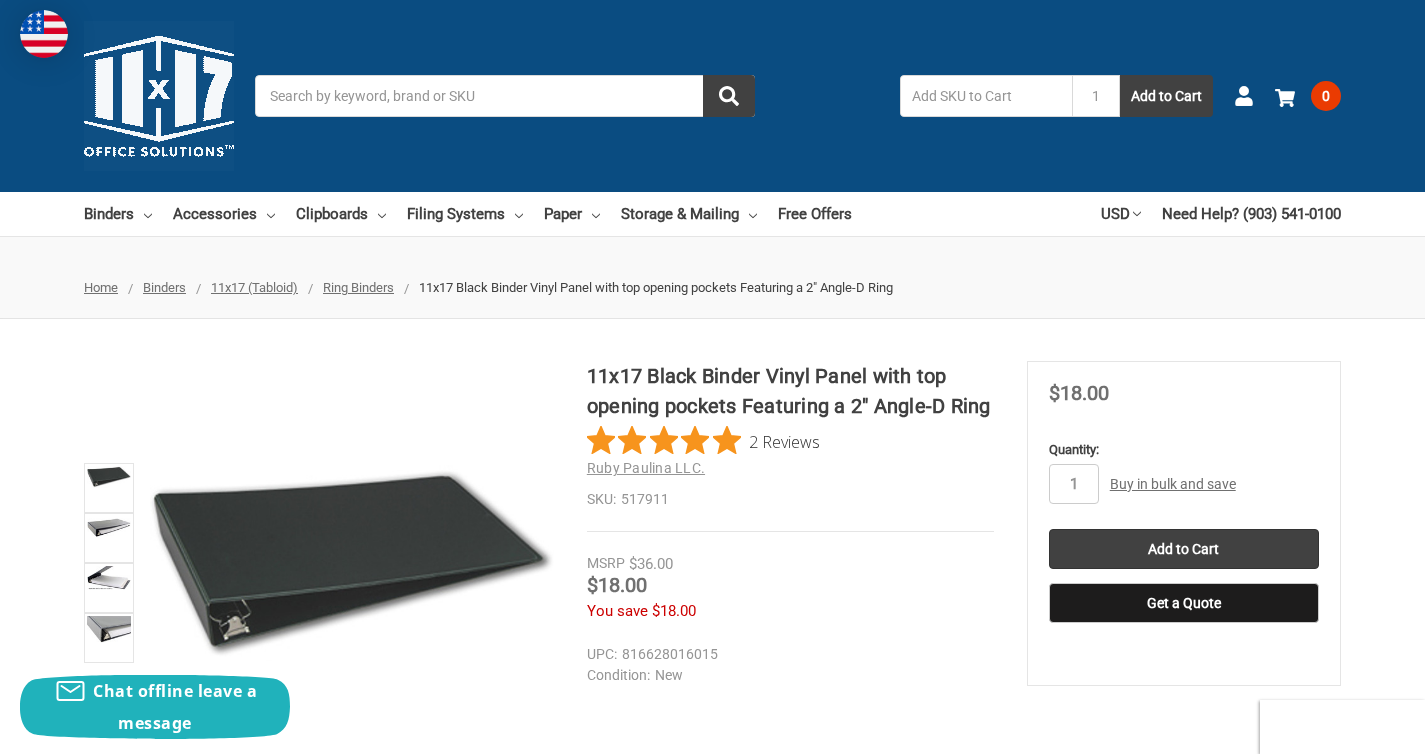 click on "11x17 Black Binder Vinyl Panel with top opening pockets Featuring a 2" Angle-D Ring" at bounding box center (790, 391) 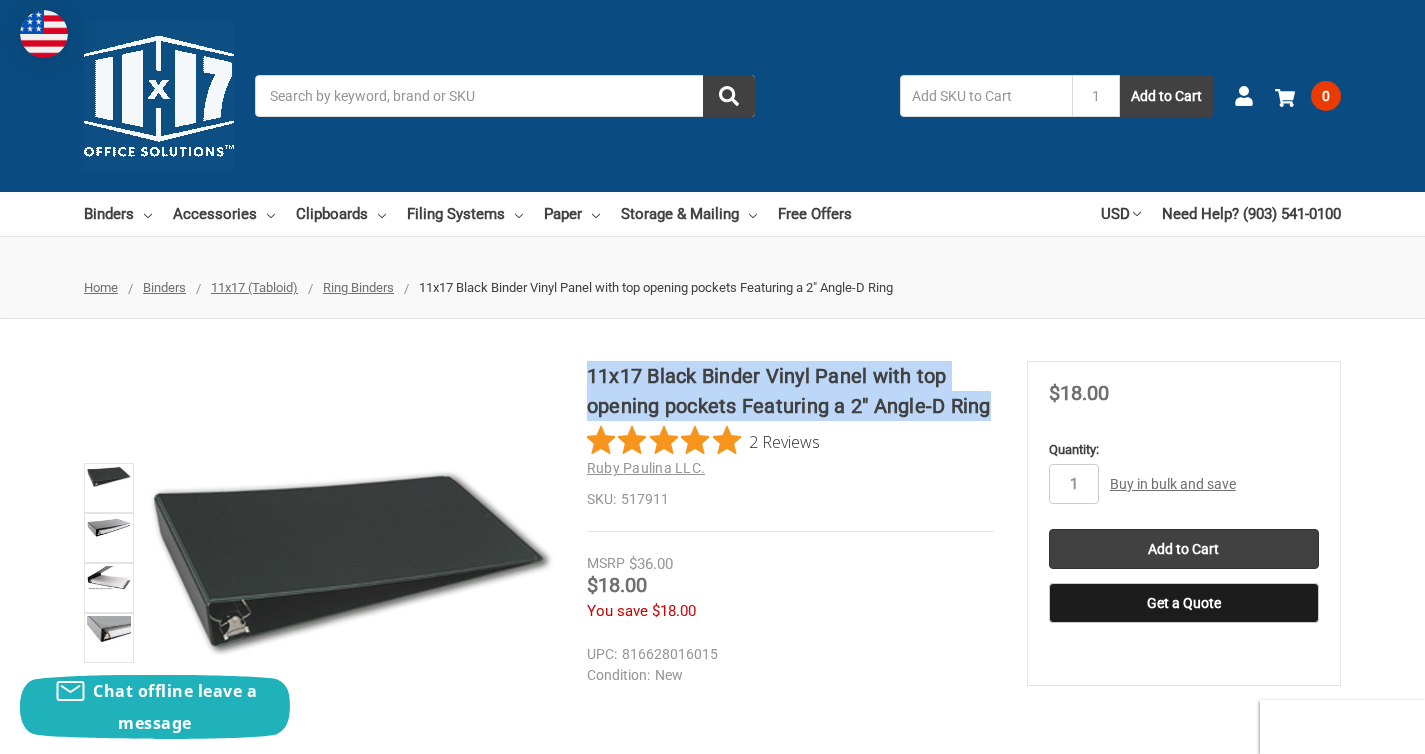 drag, startPoint x: 994, startPoint y: 405, endPoint x: 589, endPoint y: 372, distance: 406.34222 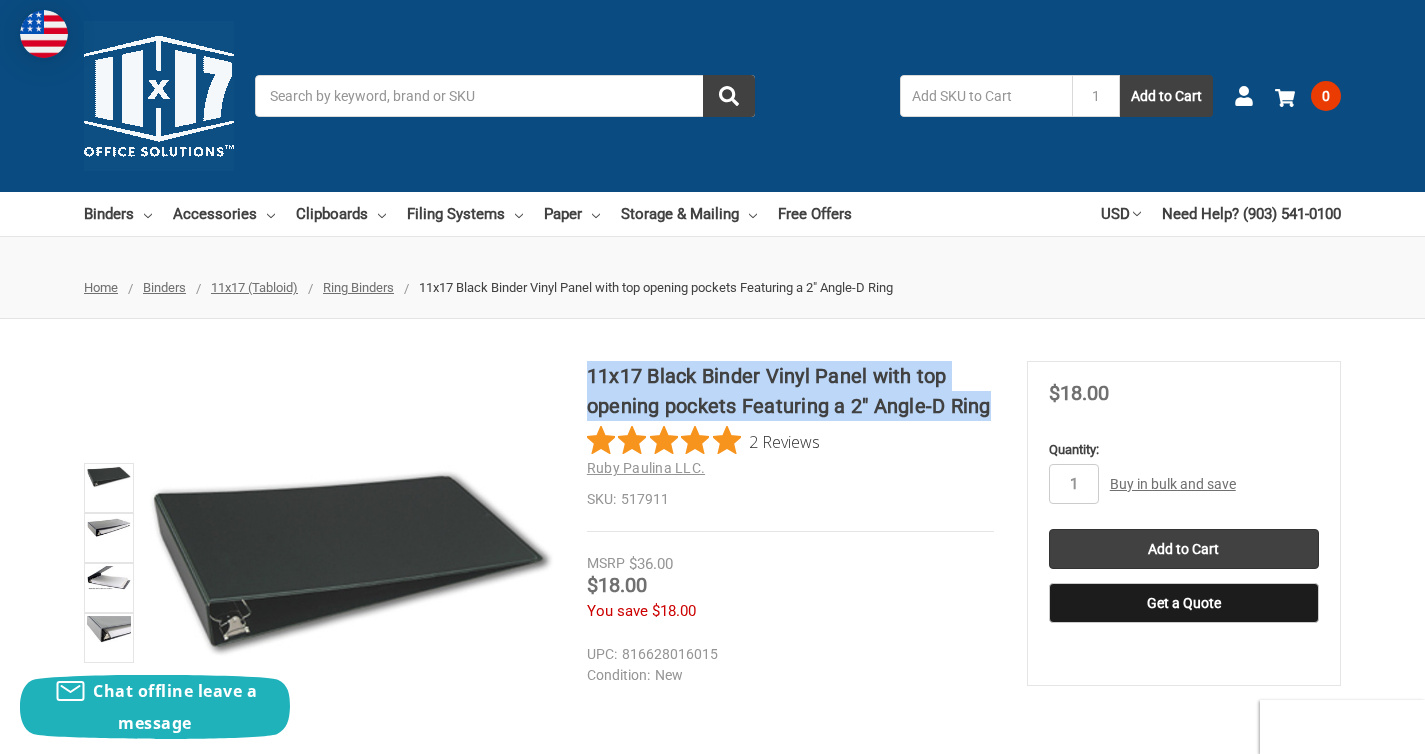 copy on "11x17 Black Binder Vinyl Panel with top opening pockets Featuring a 2" Angle-D Ring" 